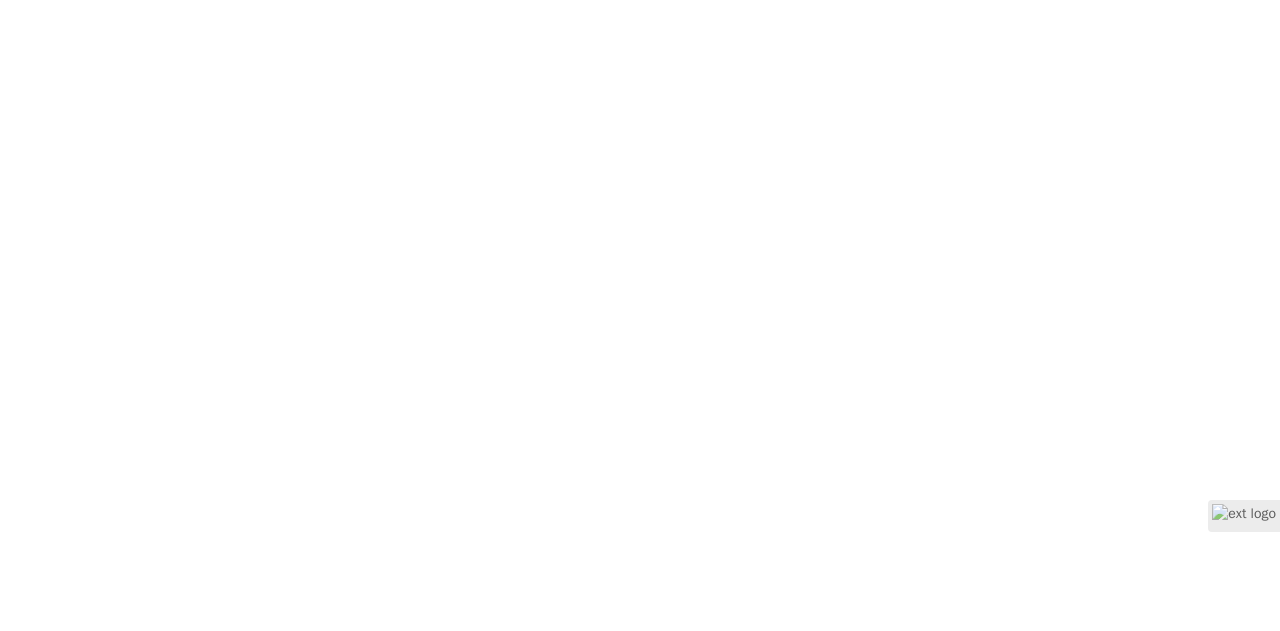scroll, scrollTop: 0, scrollLeft: 0, axis: both 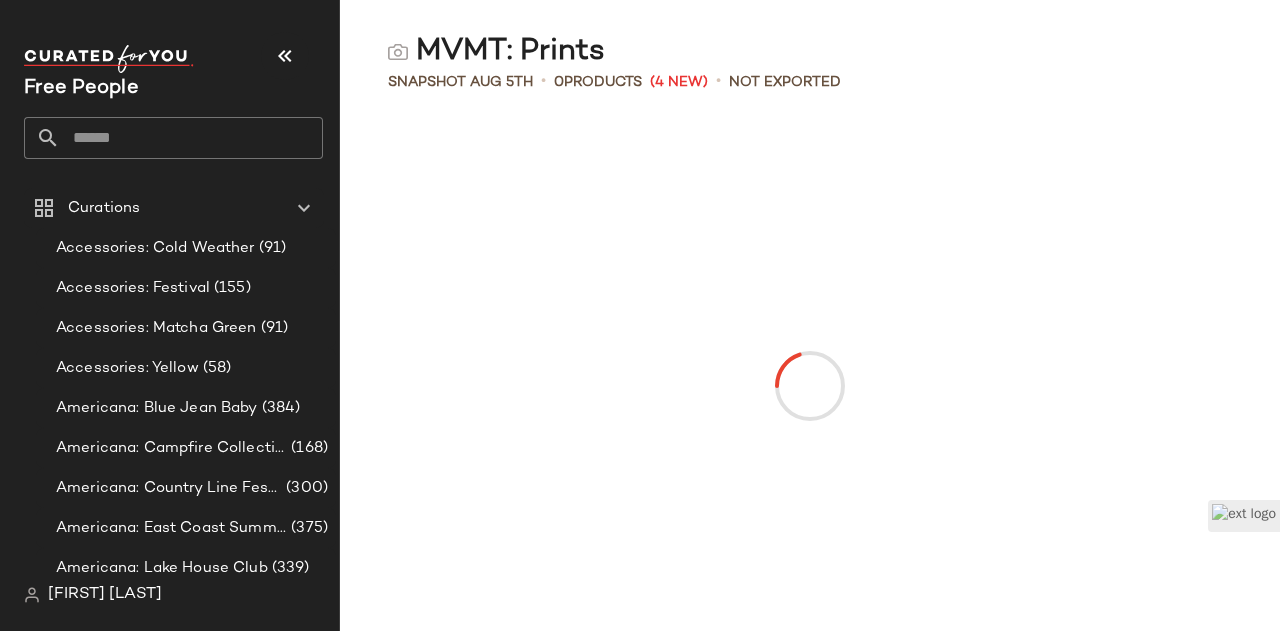 click 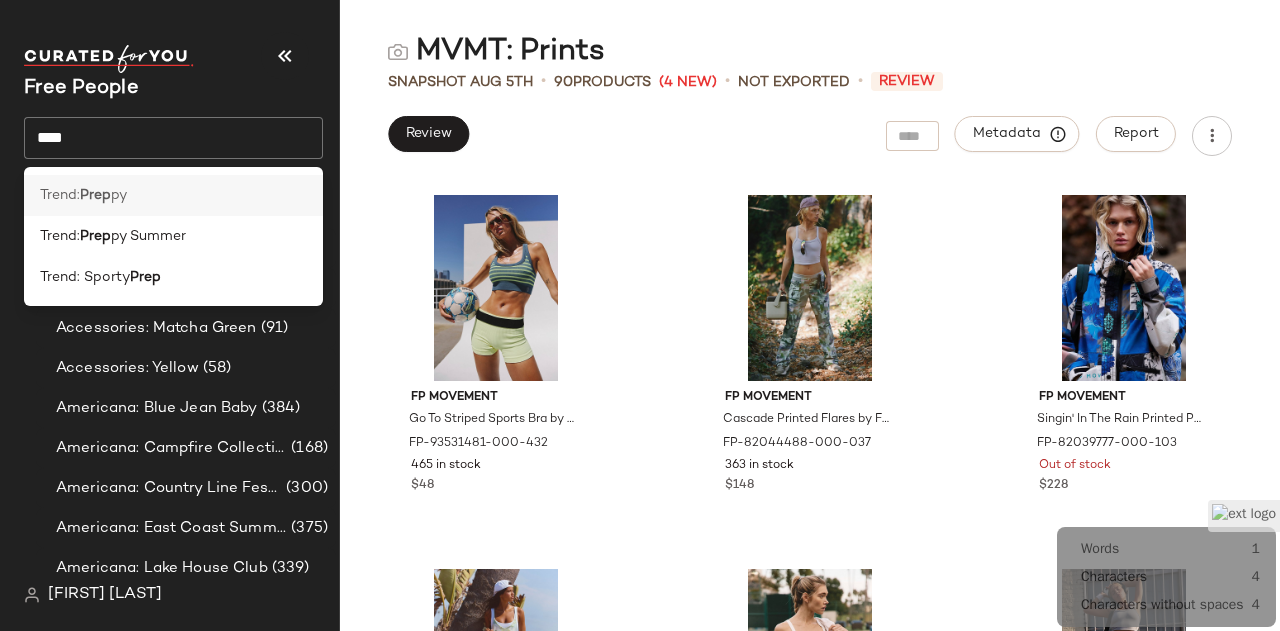 click on "Trend:  Prep py" 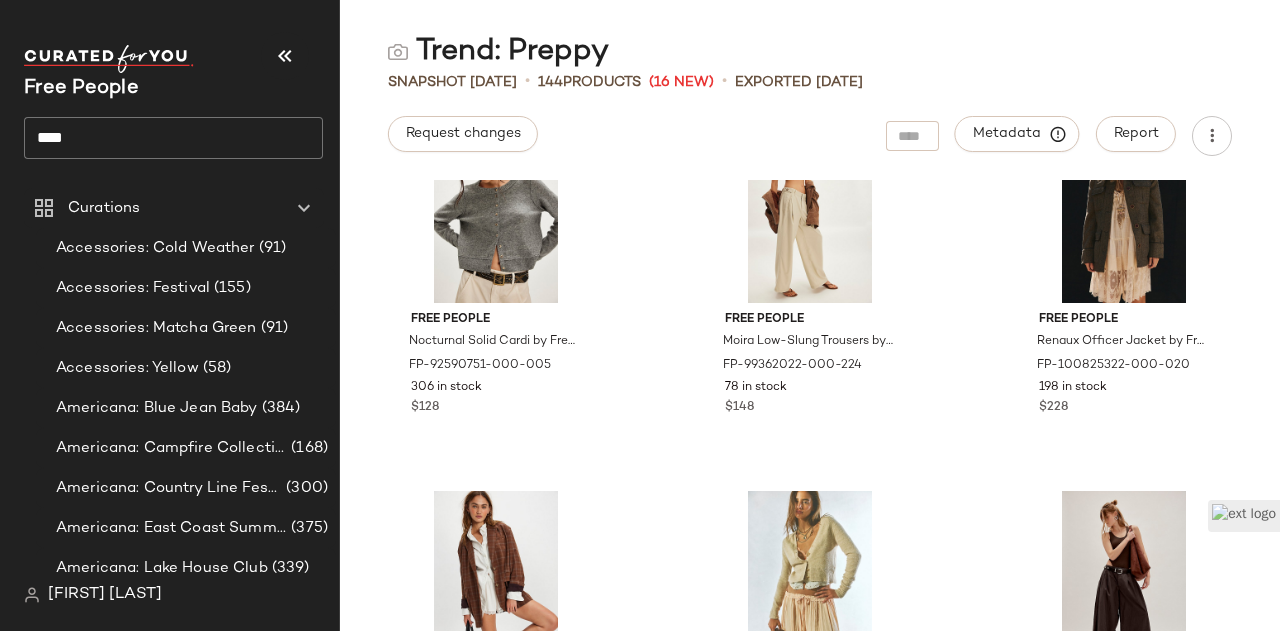 scroll, scrollTop: 1124, scrollLeft: 0, axis: vertical 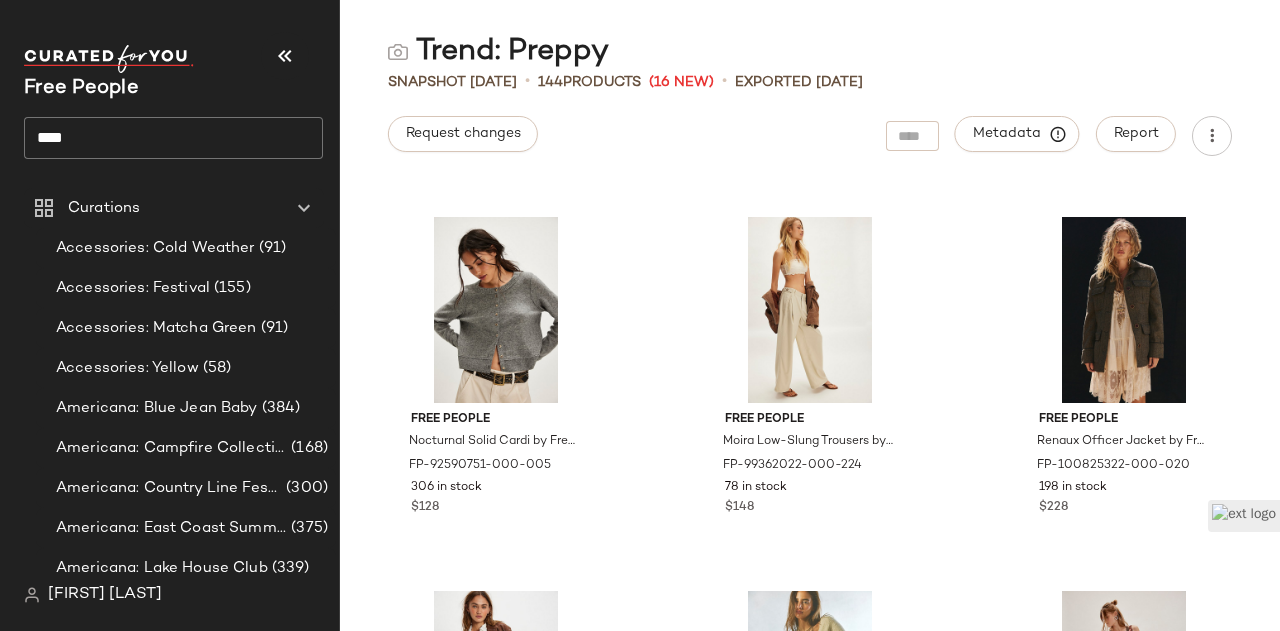 click on "****" 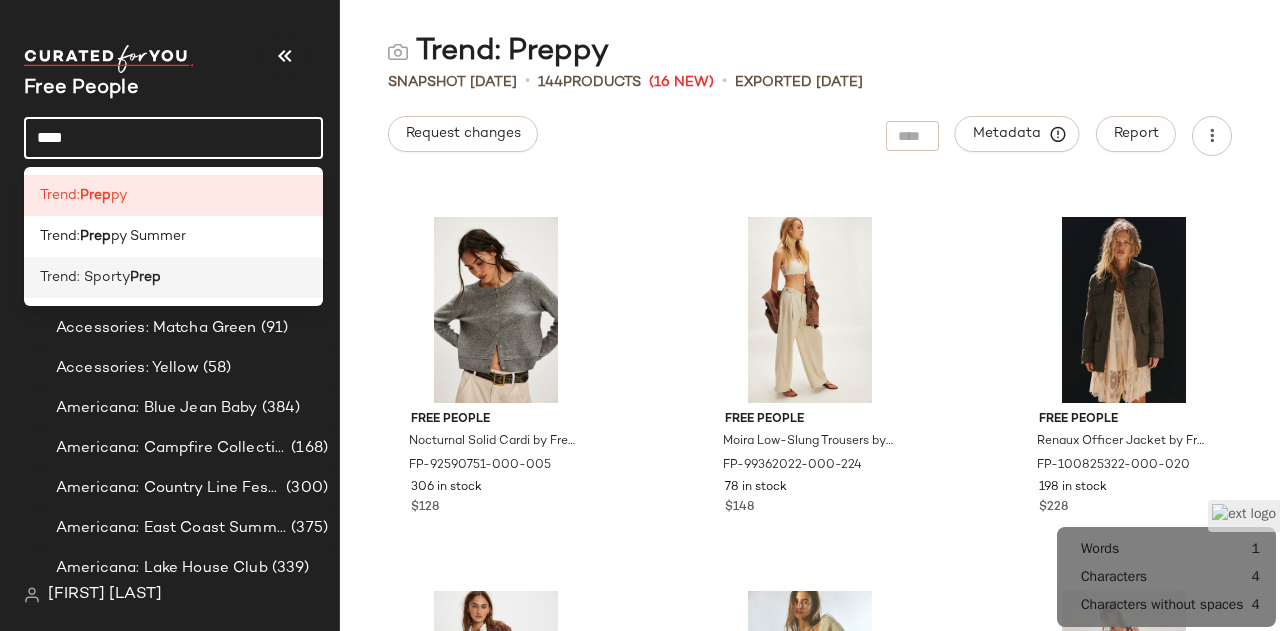 click on "Trend: Sporty  Prep" 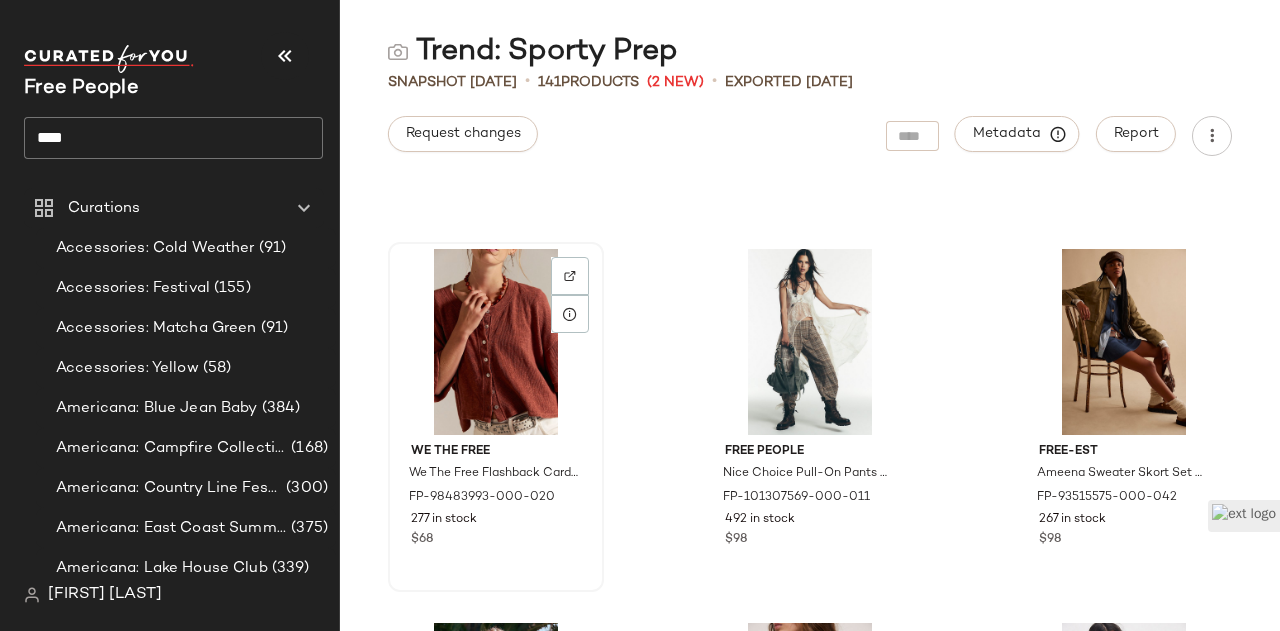 scroll, scrollTop: 724, scrollLeft: 0, axis: vertical 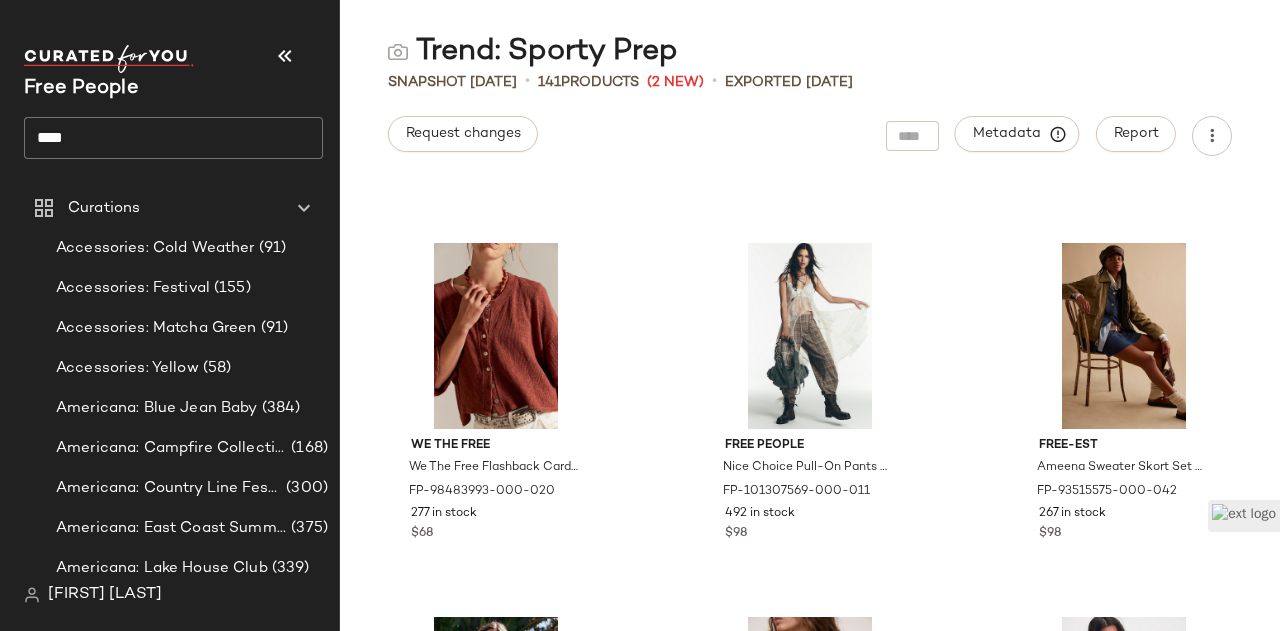 click on "****" 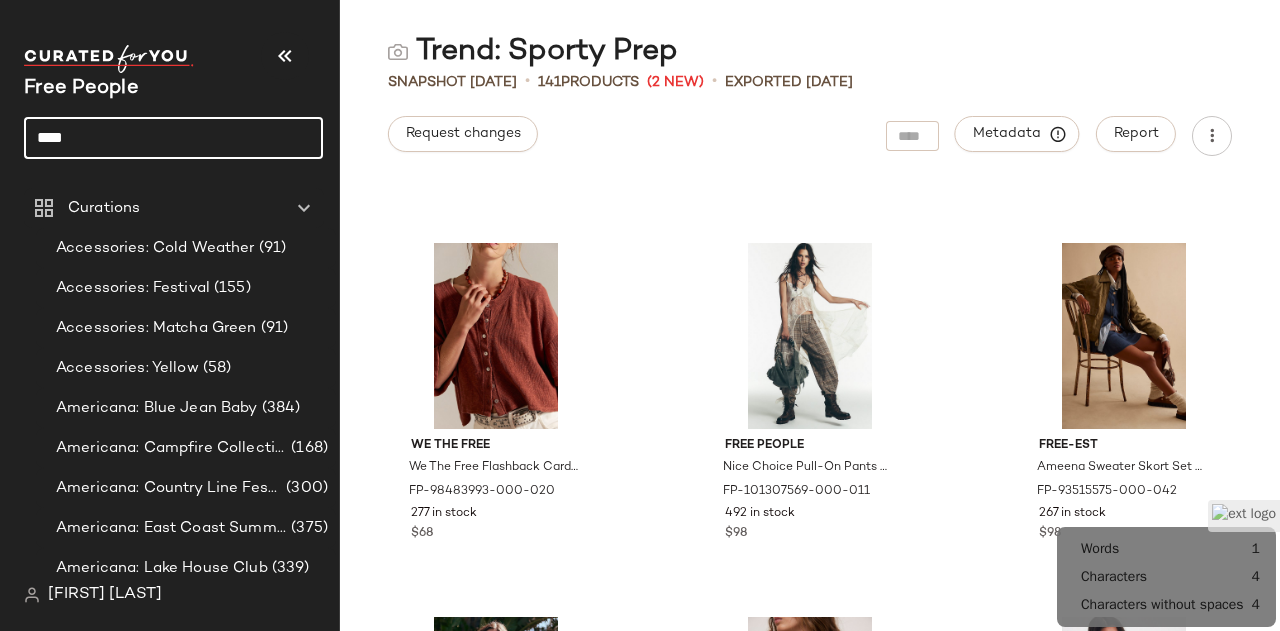 click on "****" 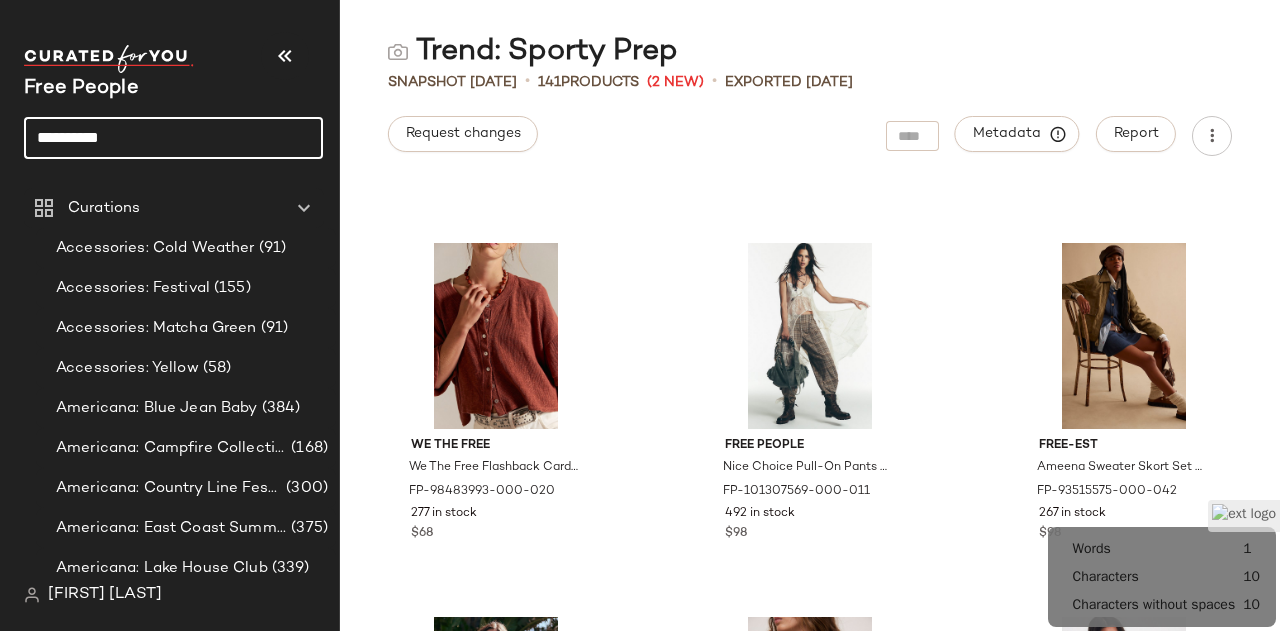 type on "**********" 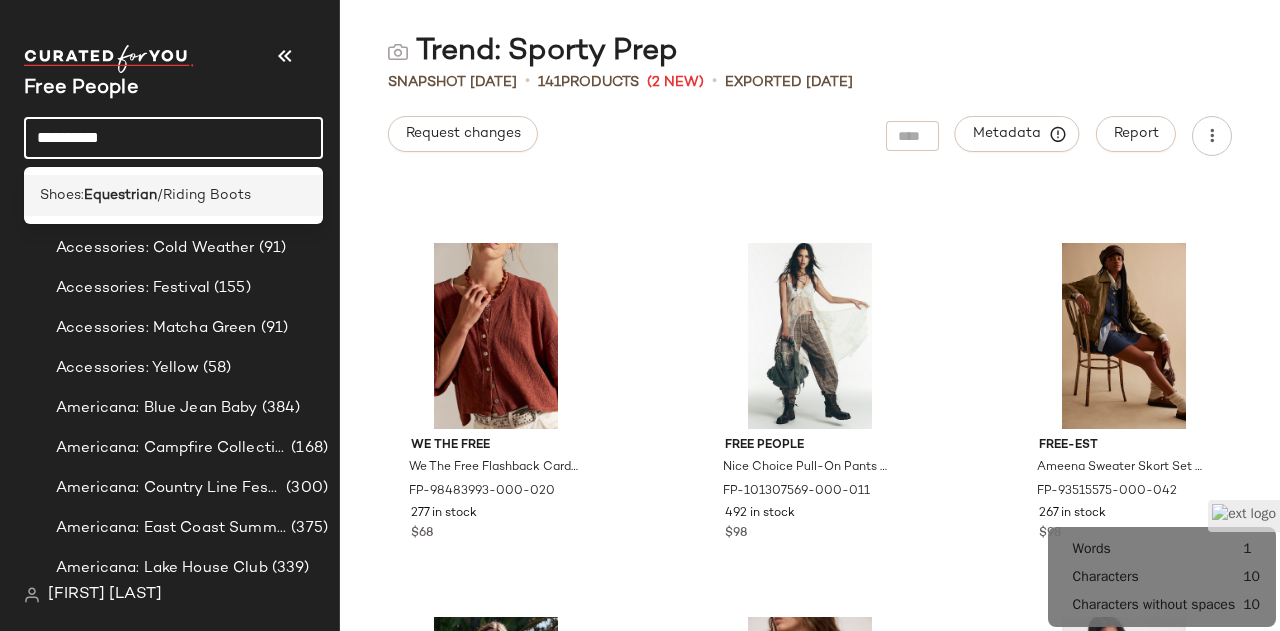 click on "/Riding Boots" at bounding box center [204, 195] 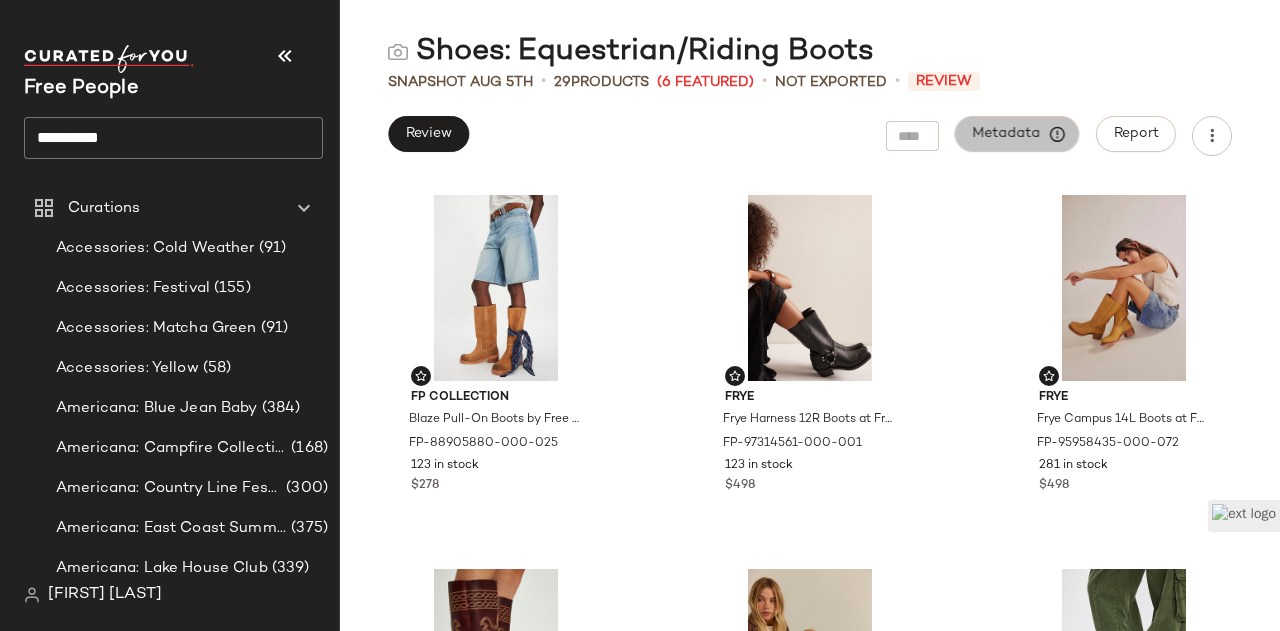 click on "Metadata" at bounding box center (1017, 134) 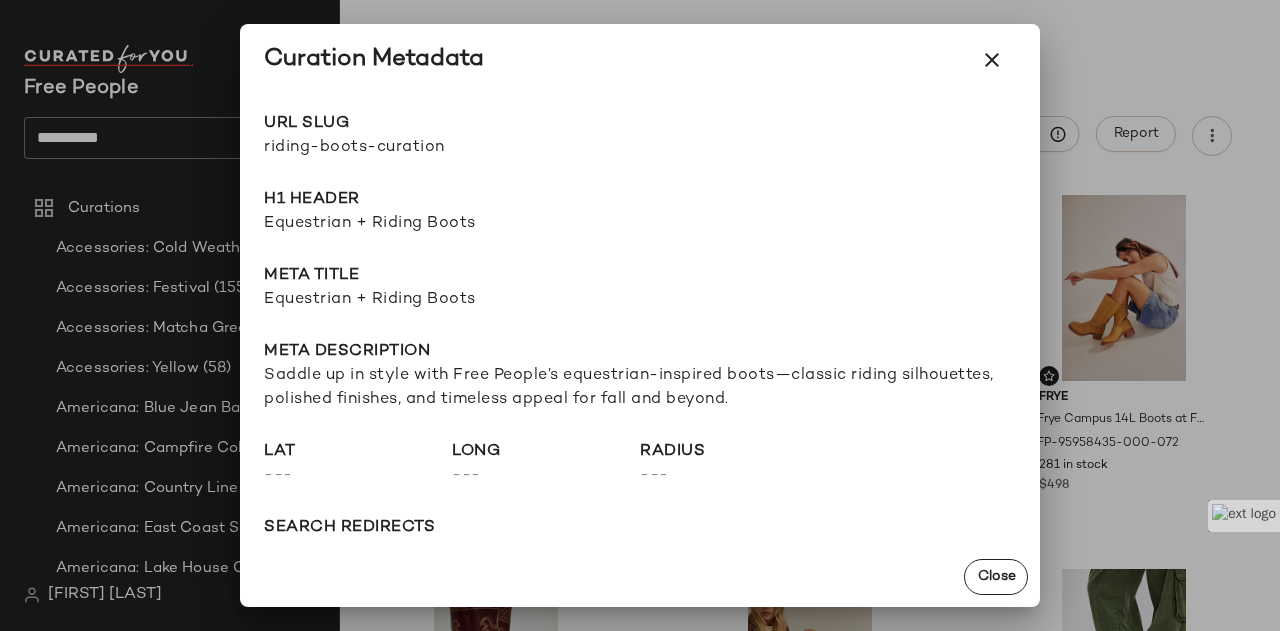 click on "riding-boots-curation" at bounding box center (452, 148) 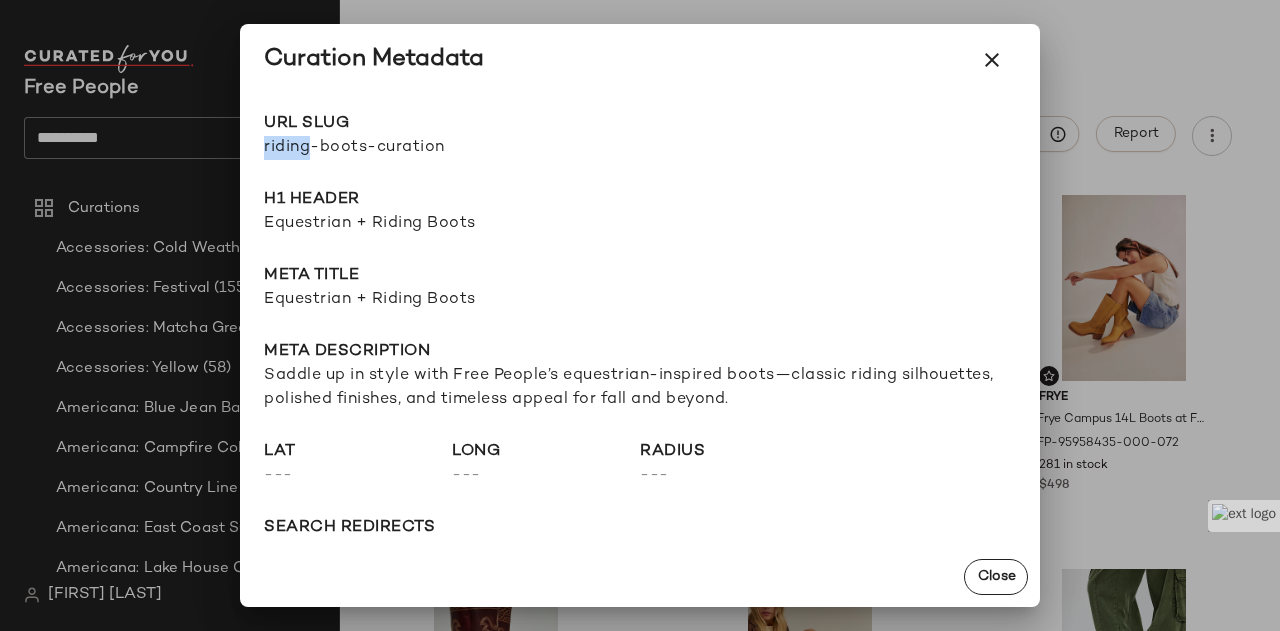 click on "riding-boots-curation" at bounding box center (452, 148) 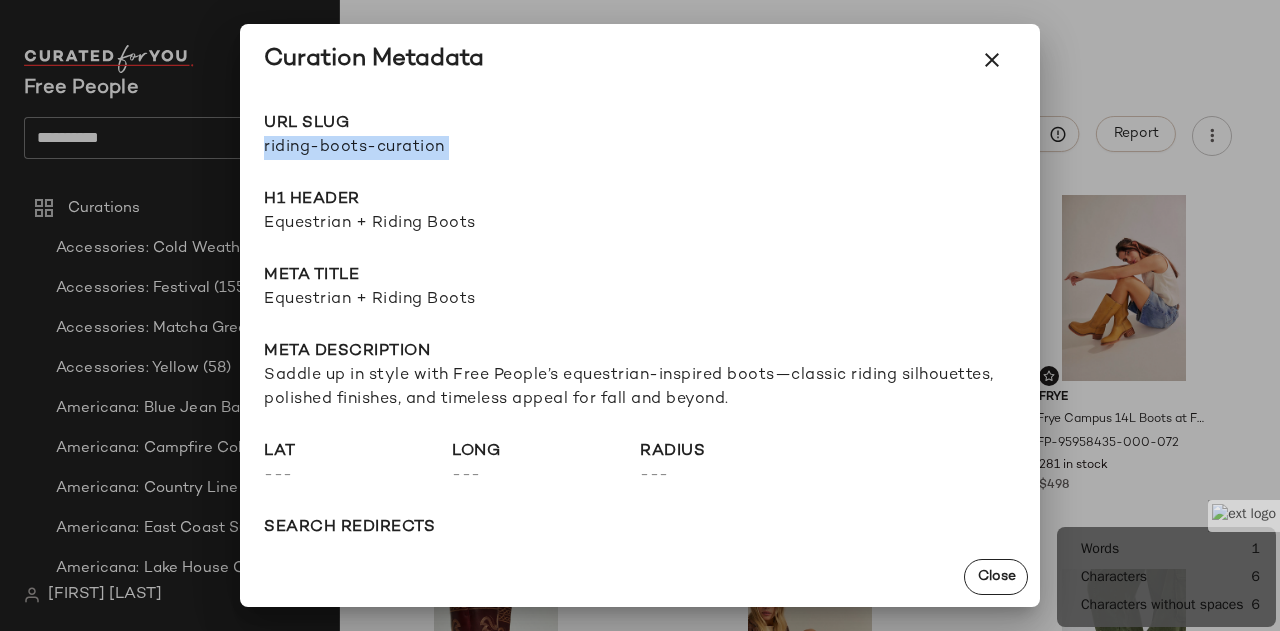 click on "riding-boots-curation" at bounding box center [452, 148] 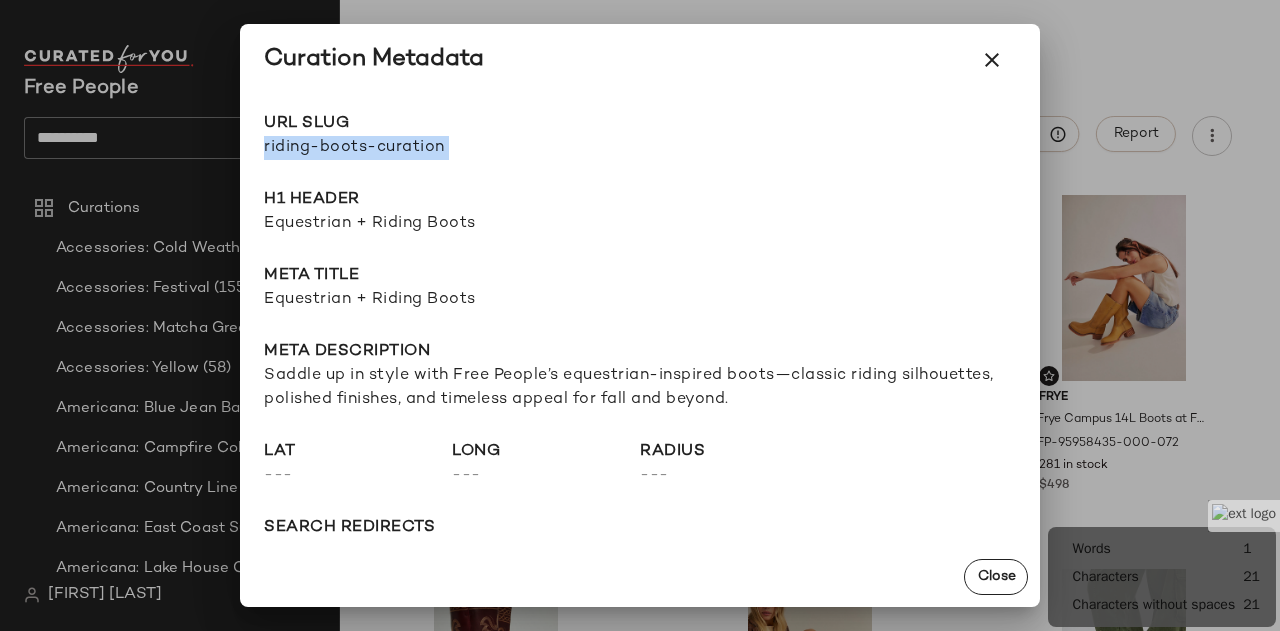 copy on "riding-boots-curation Go to Shop" 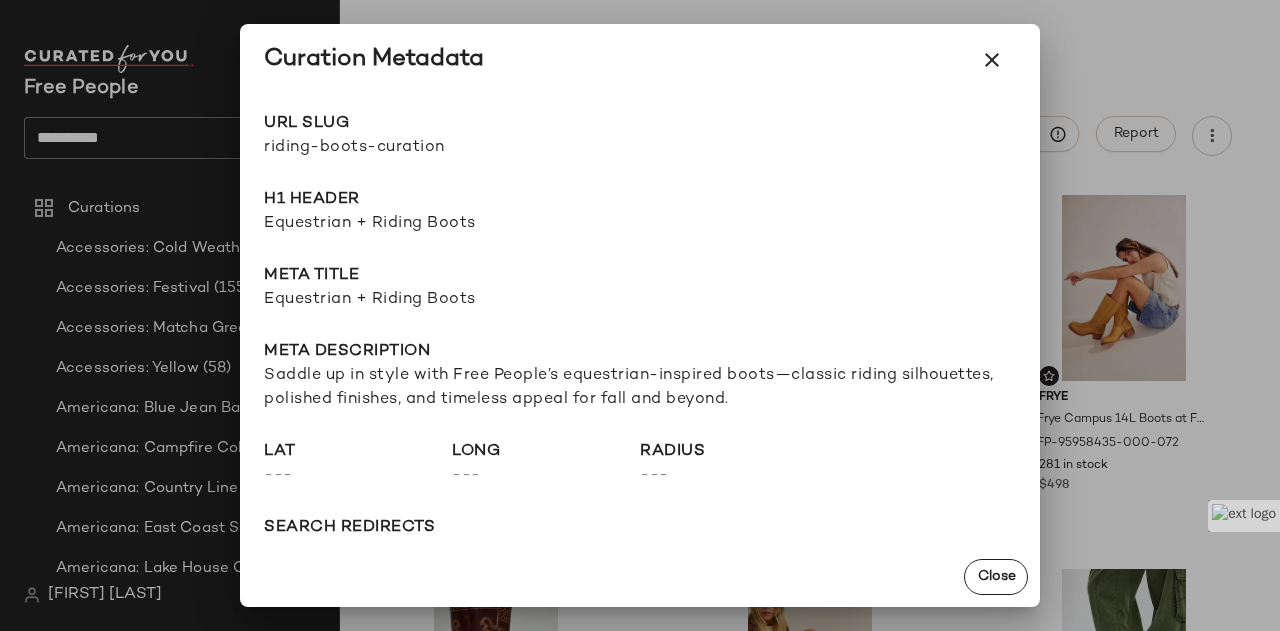 click on "Equestrian + Riding Boots" at bounding box center [640, 224] 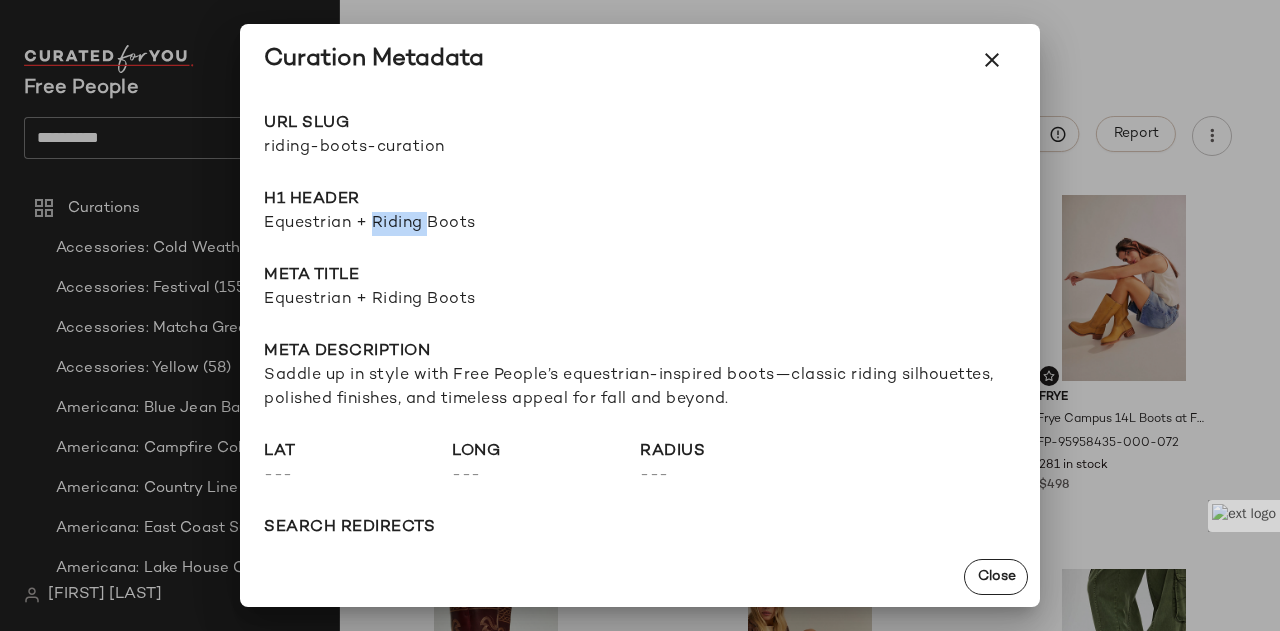 click on "Equestrian + Riding Boots" at bounding box center [640, 224] 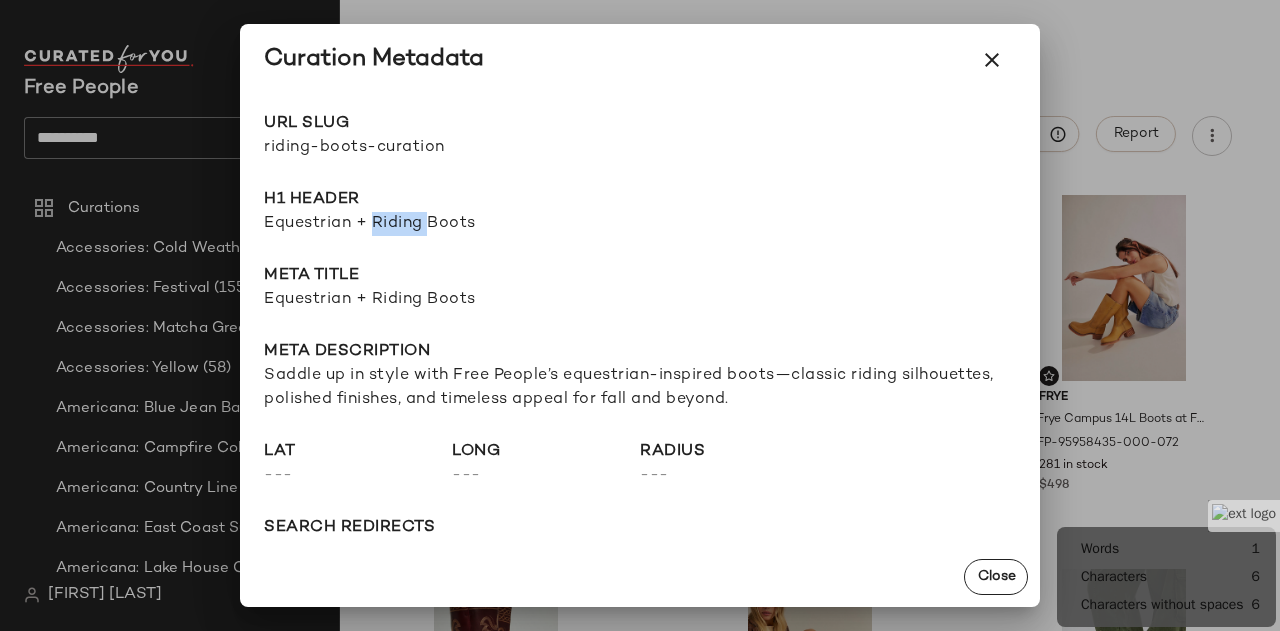 click on "Equestrian + Riding Boots" at bounding box center (640, 224) 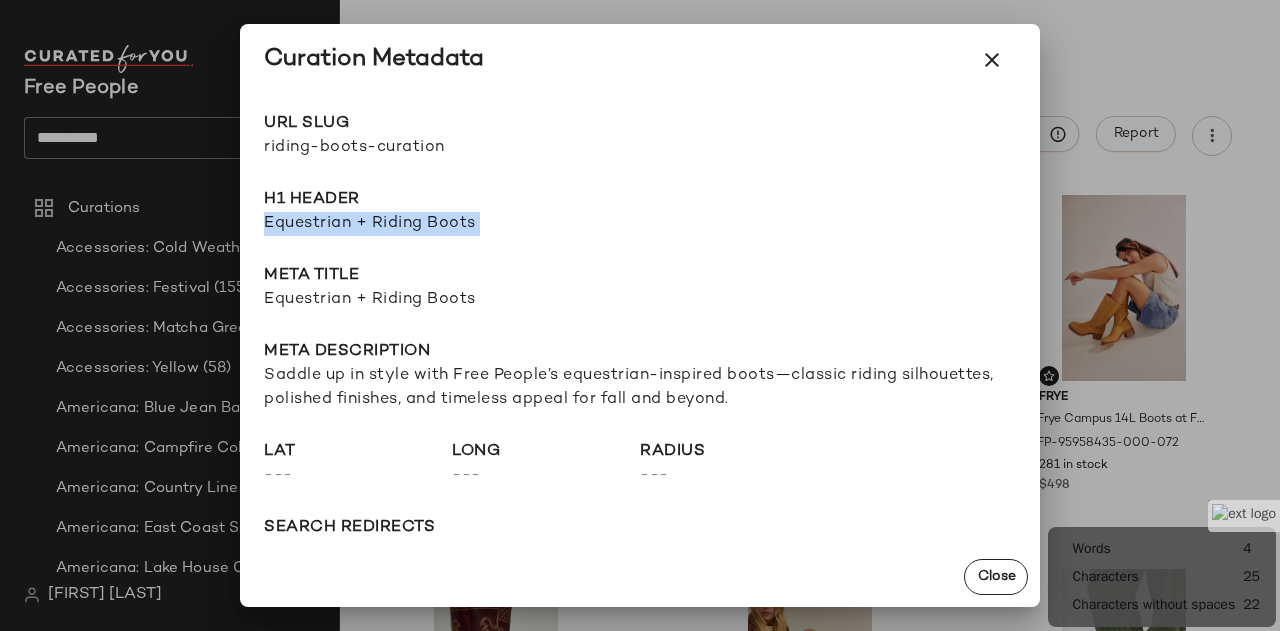 click on "Equestrian + Riding Boots" at bounding box center (640, 224) 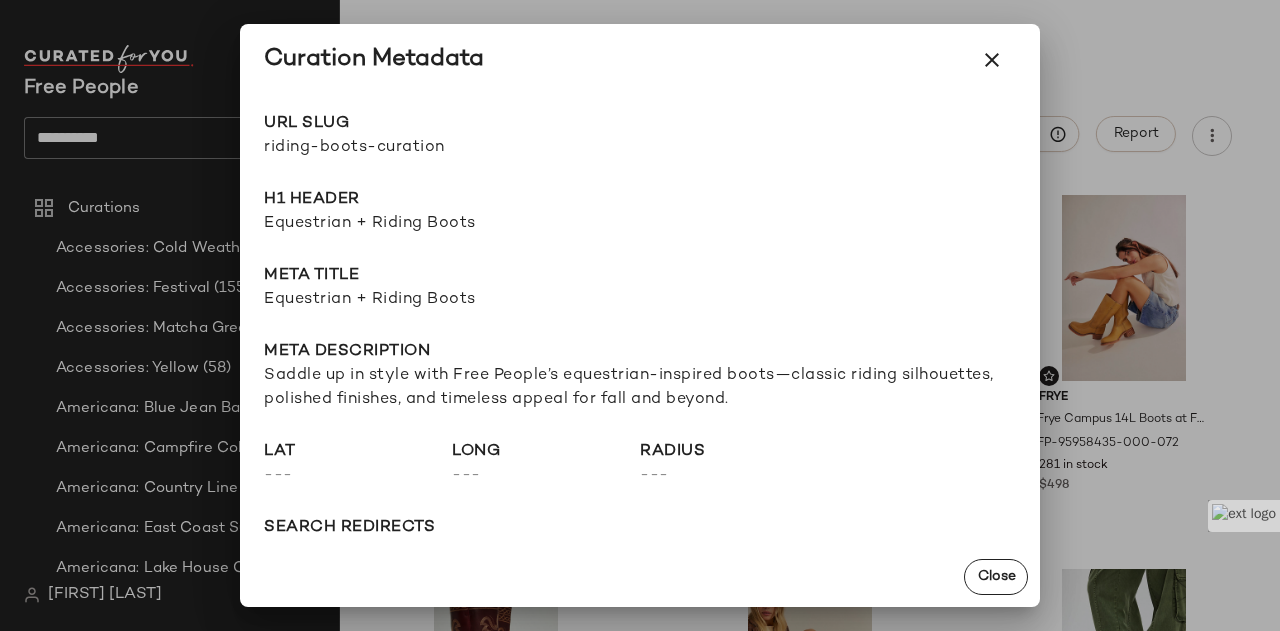 click on "Equestrian + Riding Boots" at bounding box center (640, 300) 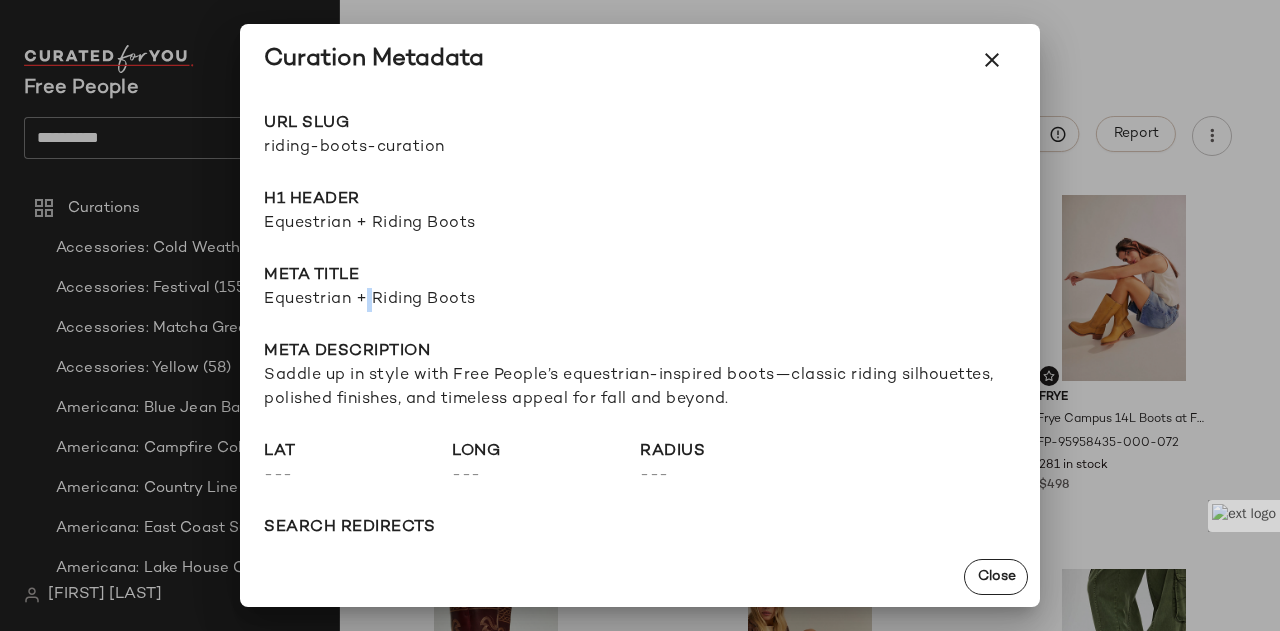 click on "Equestrian + Riding Boots" at bounding box center (640, 300) 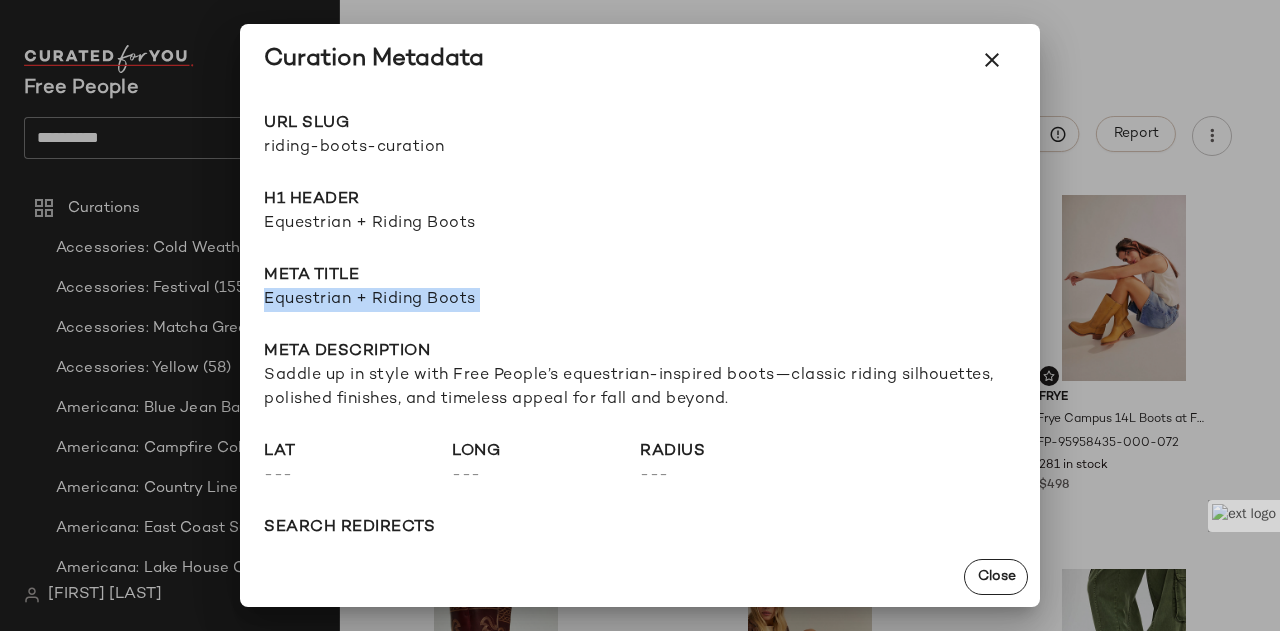 click on "Equestrian + Riding Boots" at bounding box center (640, 300) 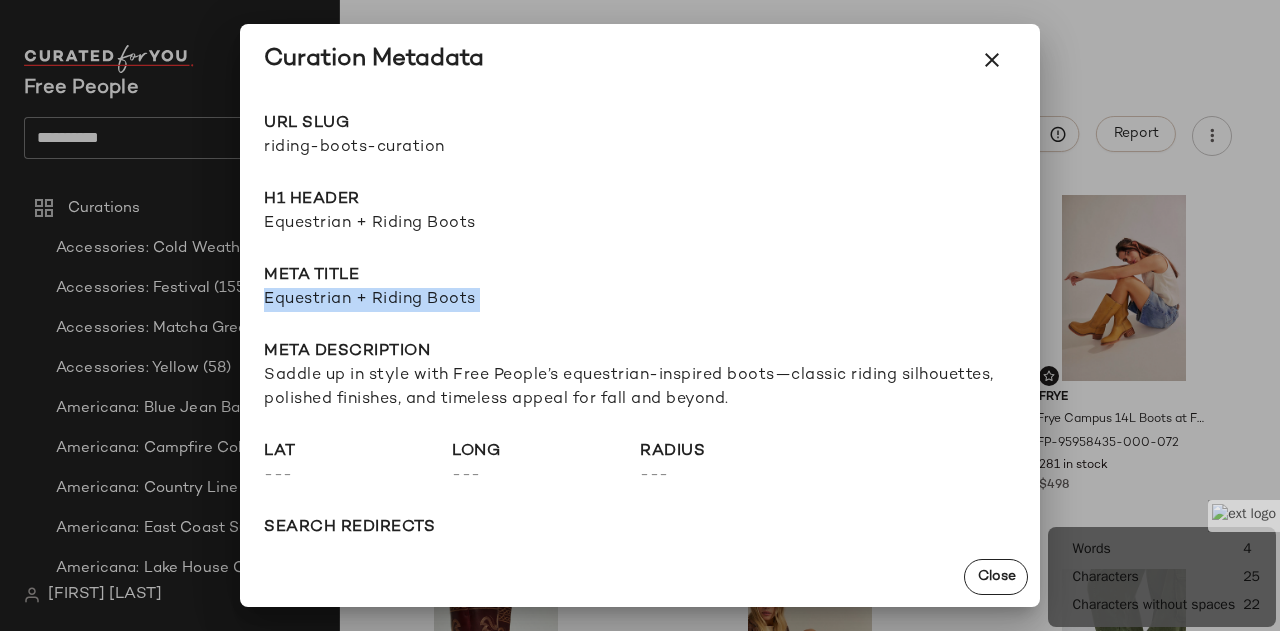 copy on "Equestrian + Riding Boots" 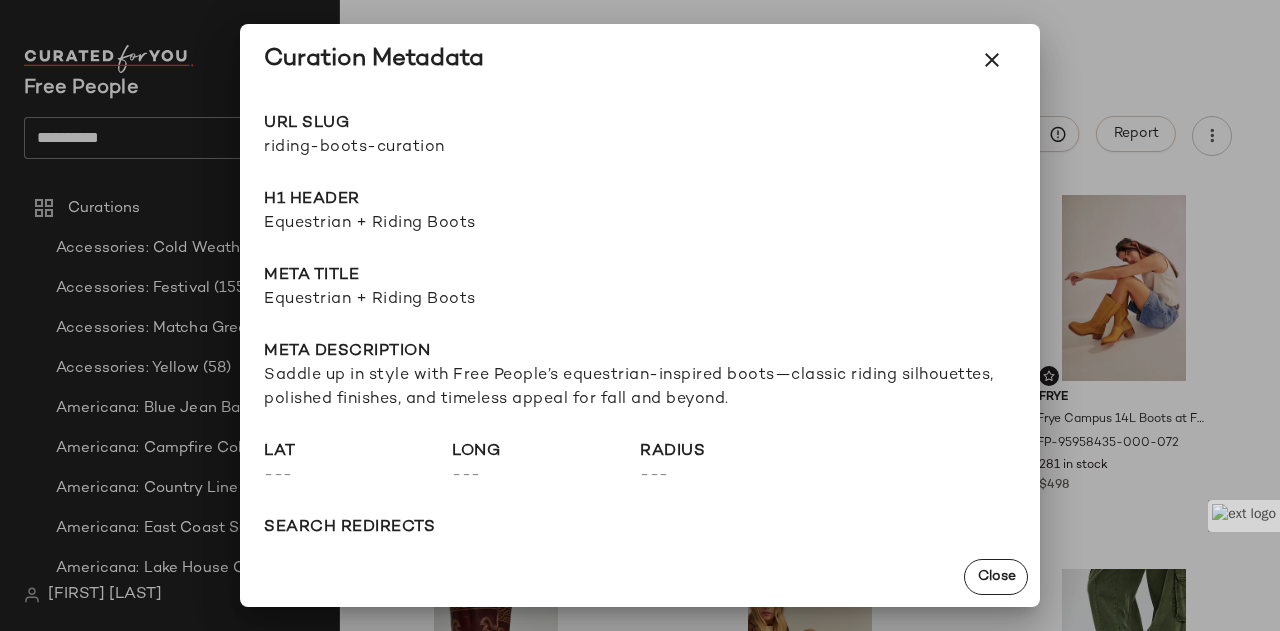 click on "Saddle up in style with Free People’s equestrian-inspired boots—classic riding silhouettes, polished finishes, and timeless appeal for fall and beyond." at bounding box center [640, 388] 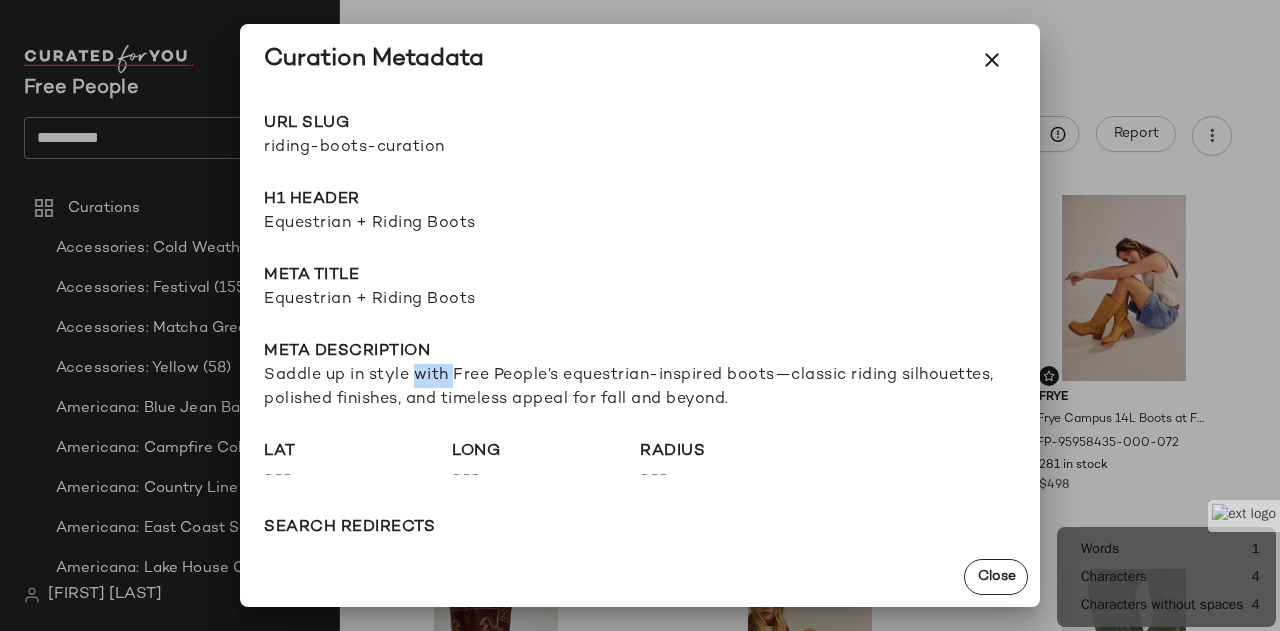 click on "Saddle up in style with Free People’s equestrian-inspired boots—classic riding silhouettes, polished finishes, and timeless appeal for fall and beyond." at bounding box center (640, 388) 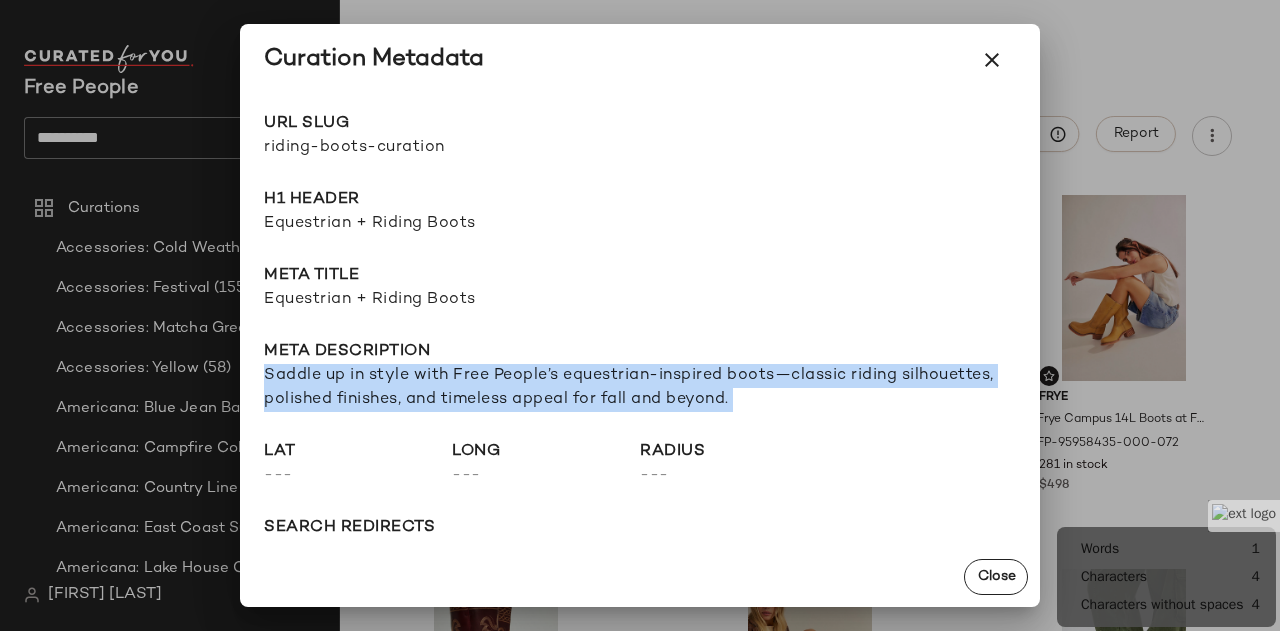 click on "Saddle up in style with Free People’s equestrian-inspired boots—classic riding silhouettes, polished finishes, and timeless appeal for fall and beyond." at bounding box center (640, 388) 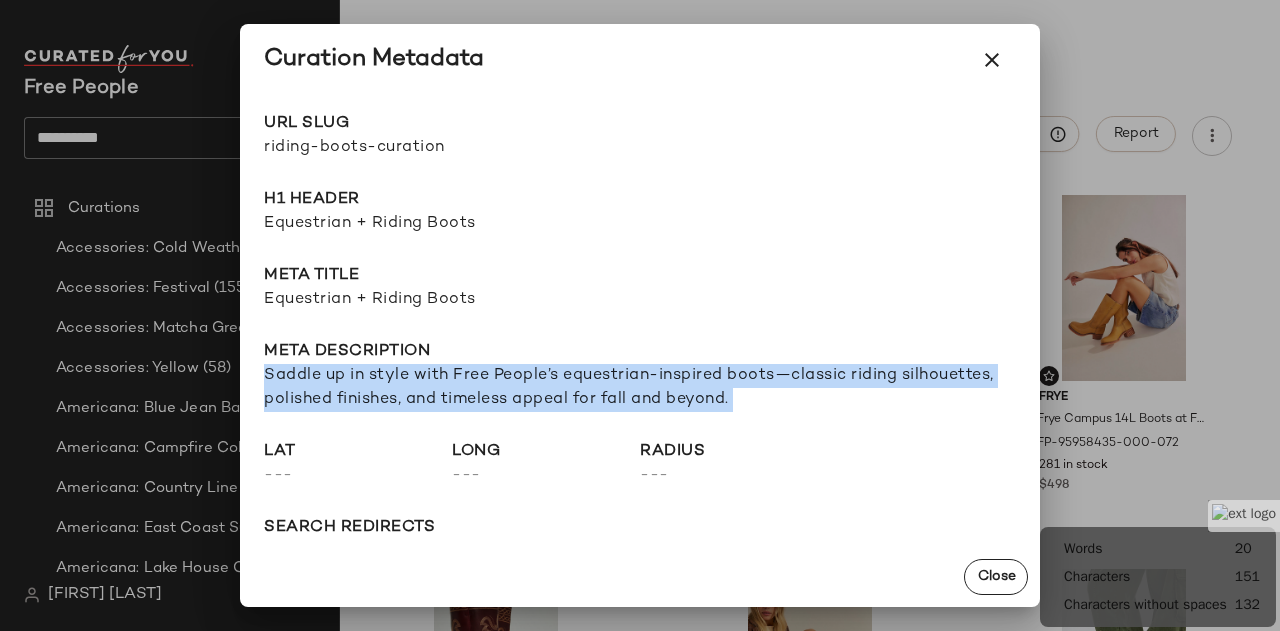 copy on "Saddle up in style with Free People’s equestrian-inspired boots—classic riding silhouettes, polished finishes, and timeless appeal for fall and beyond." 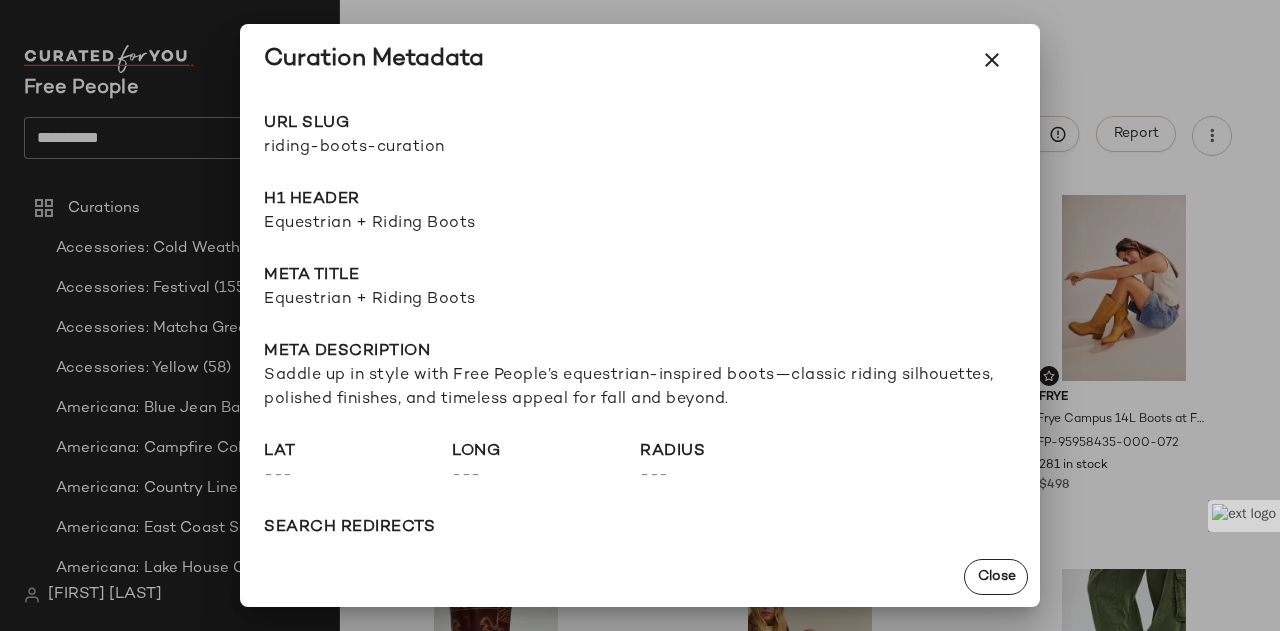 click on "URL Slug riding-boots-curation Go to Shop H1 Header Equestrian + Riding Boots Meta title Equestrian + Riding Boots Meta description Saddle up in style with Free People’s equestrian-inspired boots—classic riding silhouettes, polished finishes, and timeless appeal for fall and beyond. lat  ---  long  ---  radius  ---  search redirects  ---  keywords  ---  Product Tags  ---" 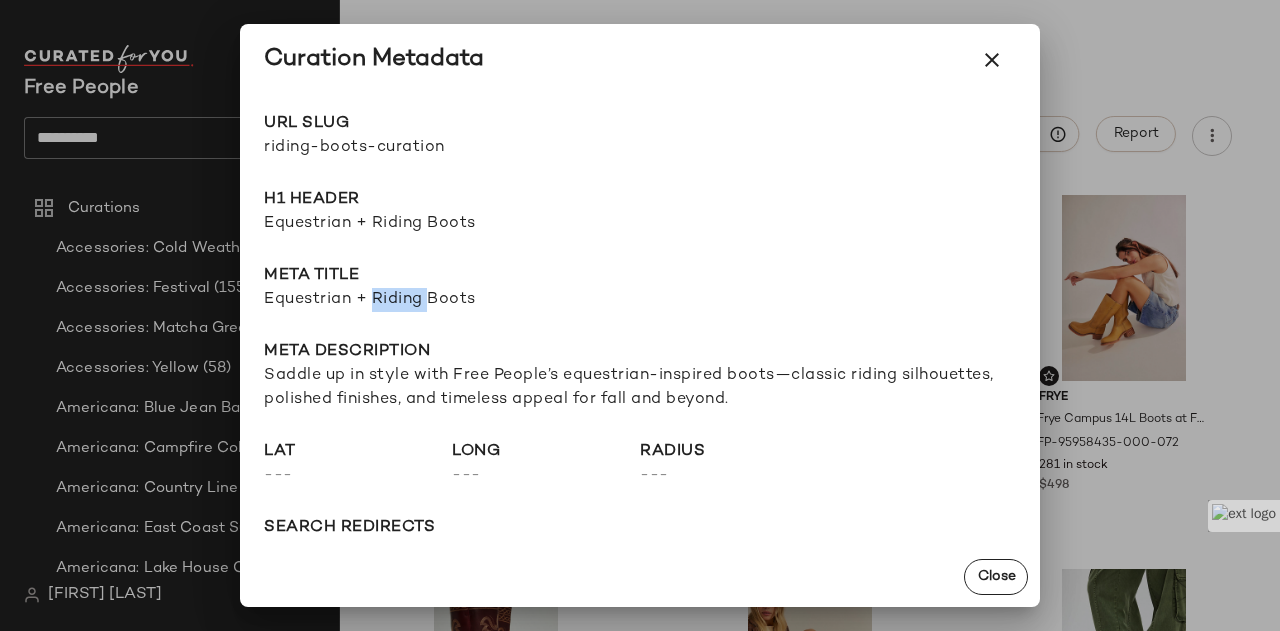 click on "Equestrian + Riding Boots" at bounding box center (640, 300) 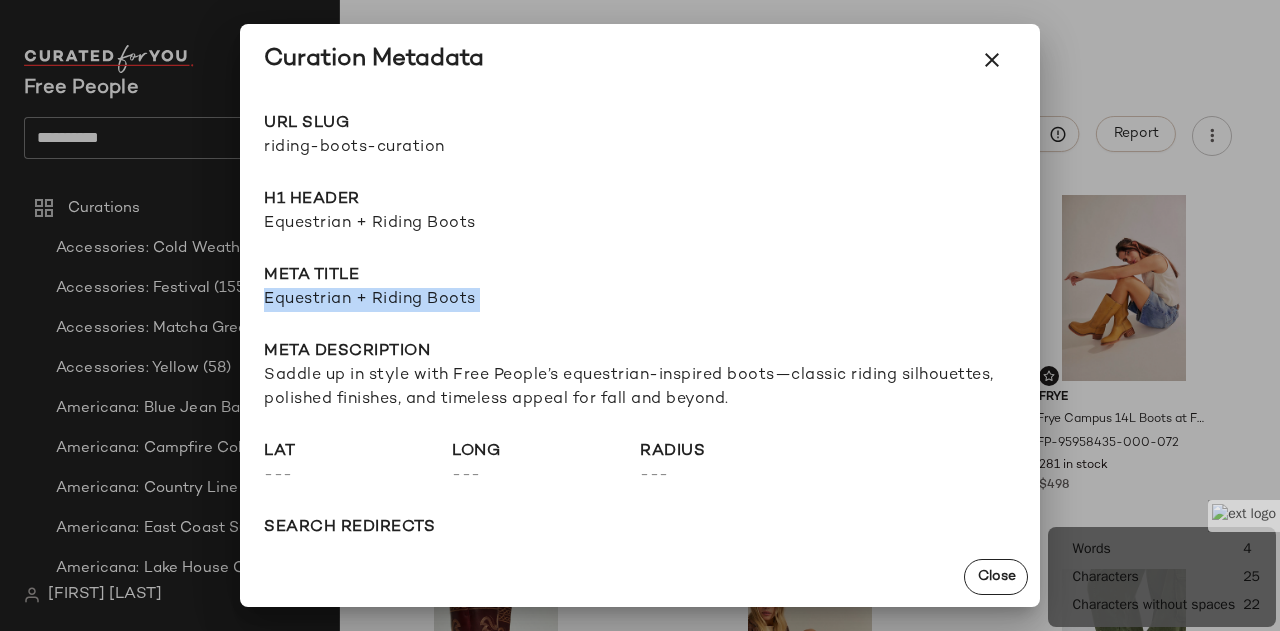 click on "Equestrian + Riding Boots" at bounding box center (640, 300) 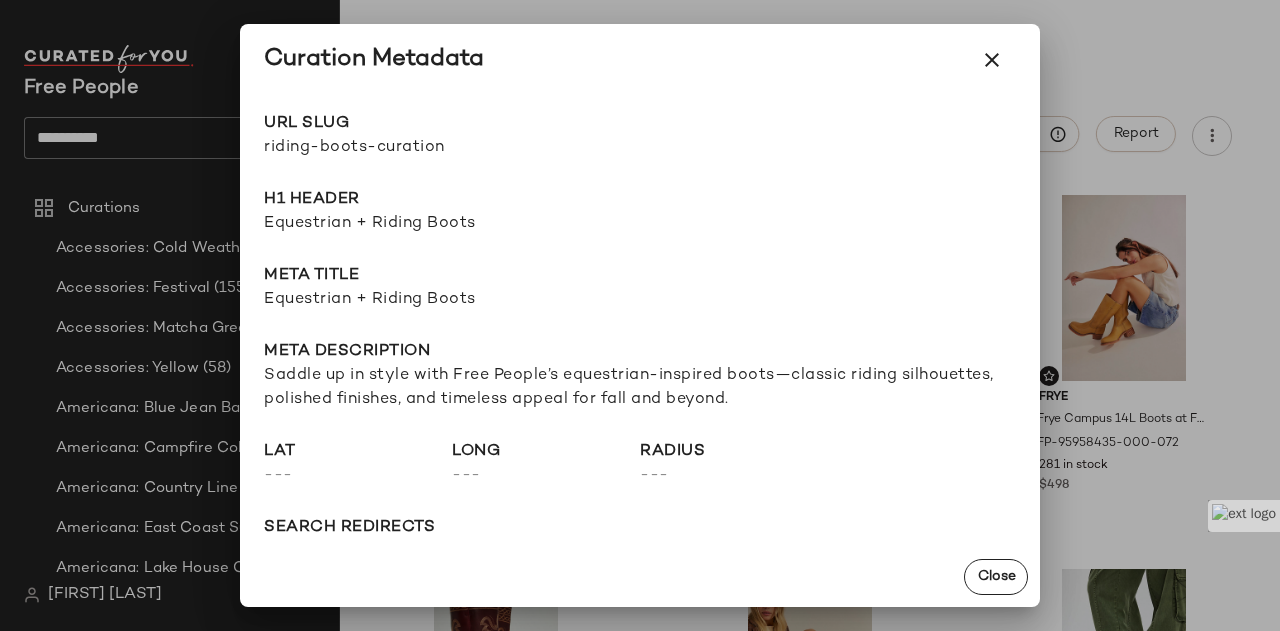 click on "Equestrian + Riding Boots" at bounding box center (640, 224) 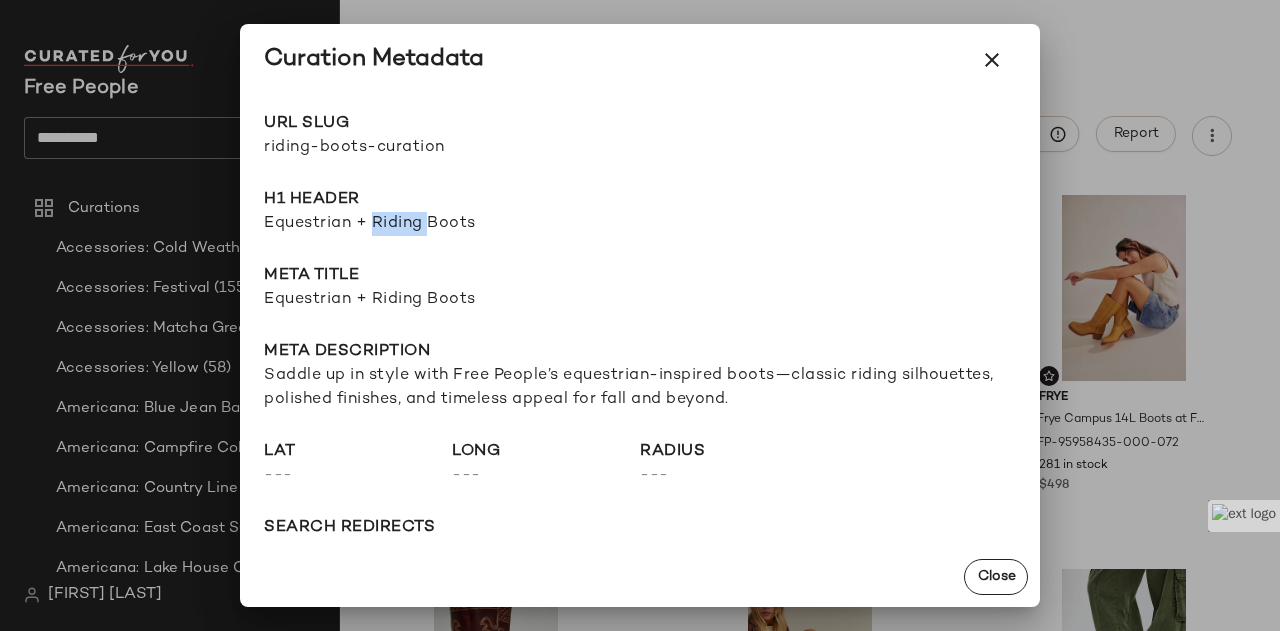click on "Equestrian + Riding Boots" at bounding box center [640, 224] 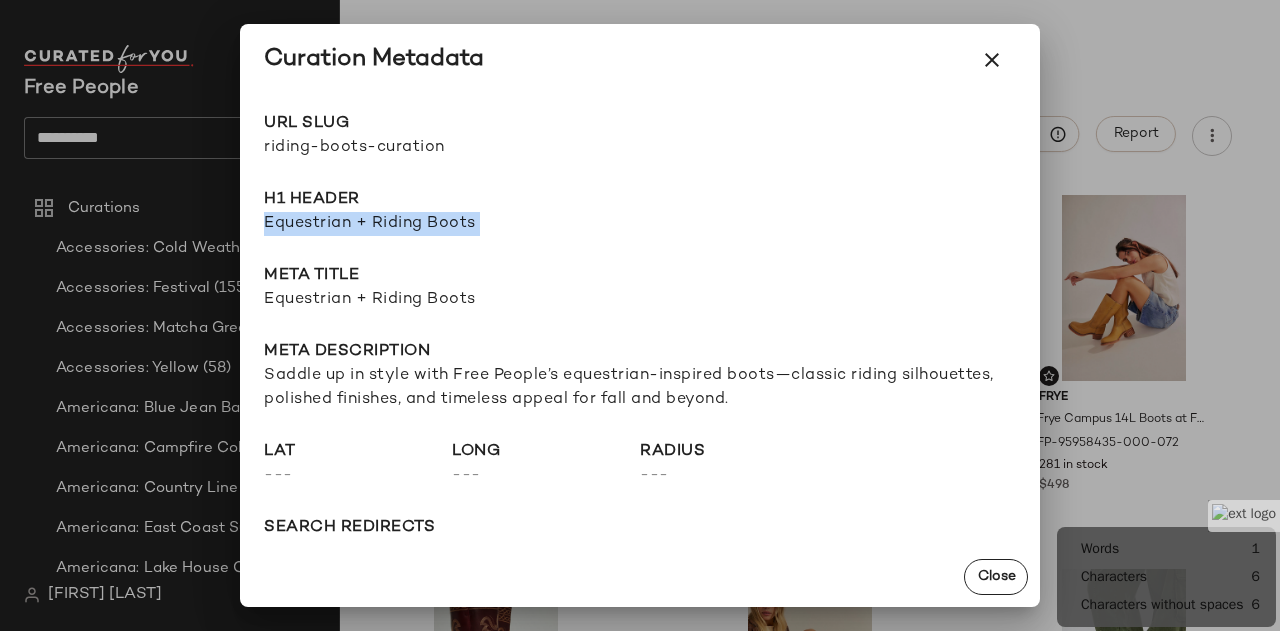 click on "Equestrian + Riding Boots" at bounding box center [640, 224] 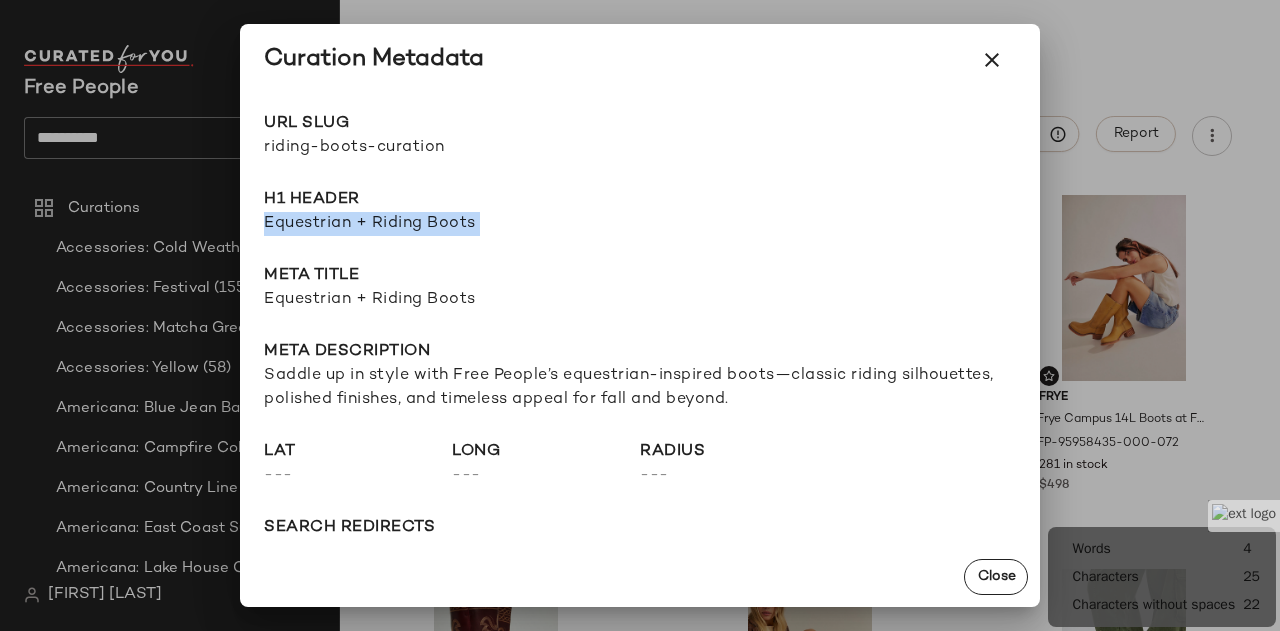 copy on "Equestrian + Riding Boots" 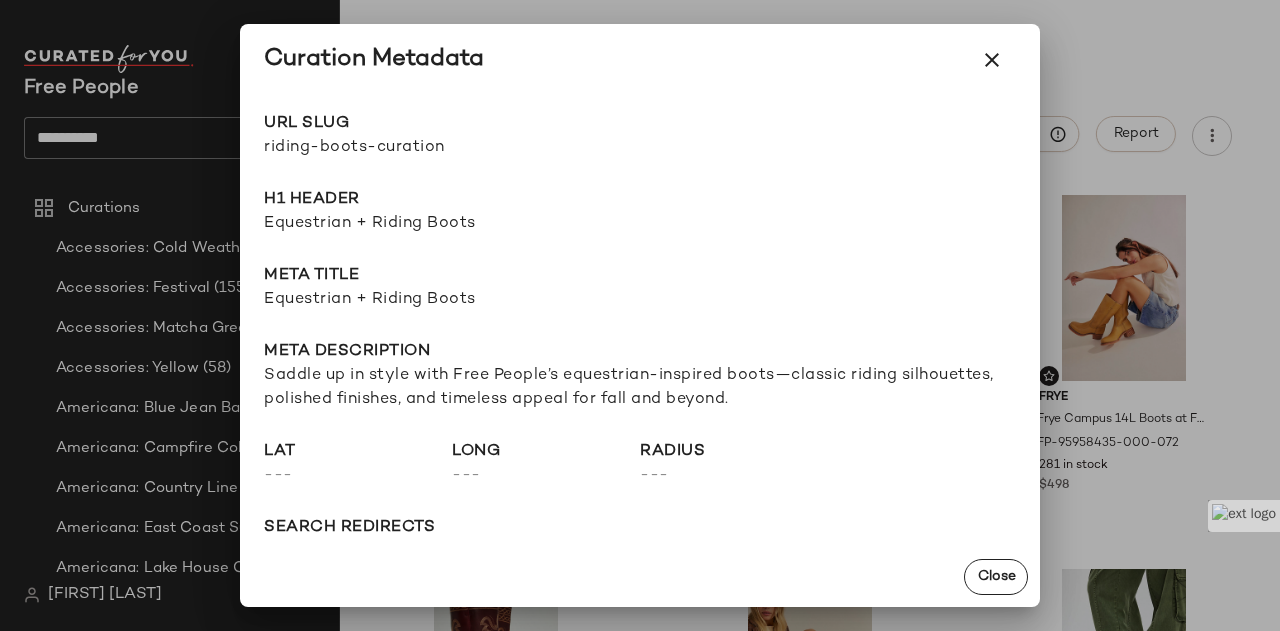 click on "riding-boots-curation" at bounding box center (452, 148) 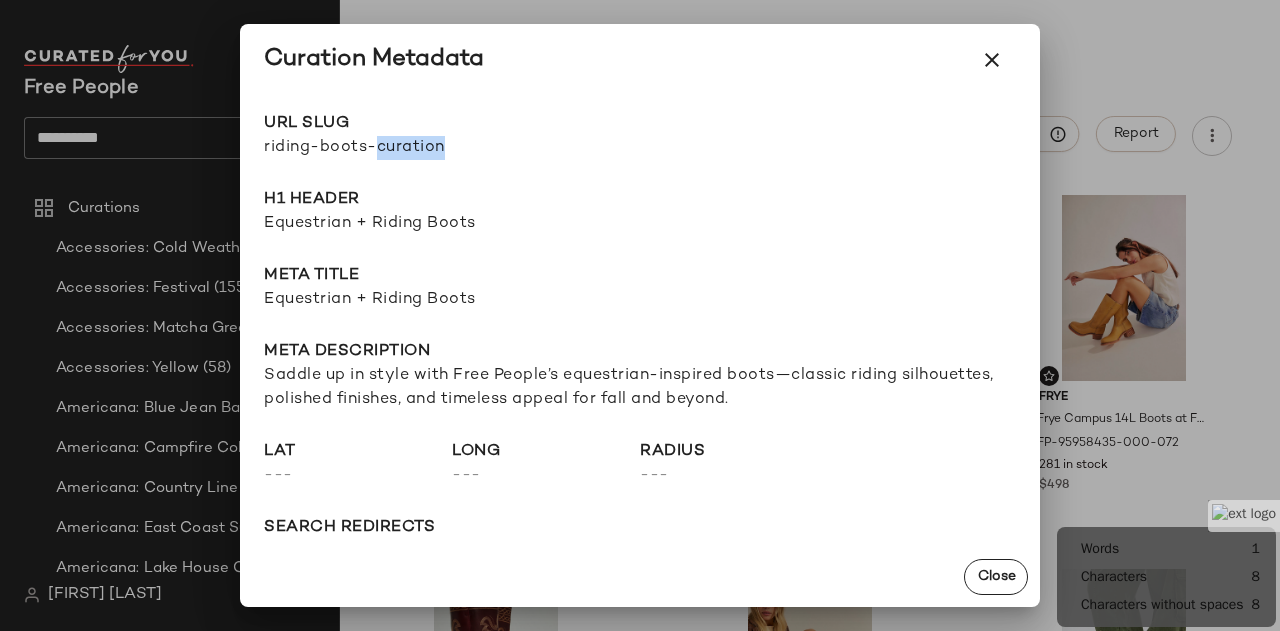 click on "riding-boots-curation" at bounding box center [452, 148] 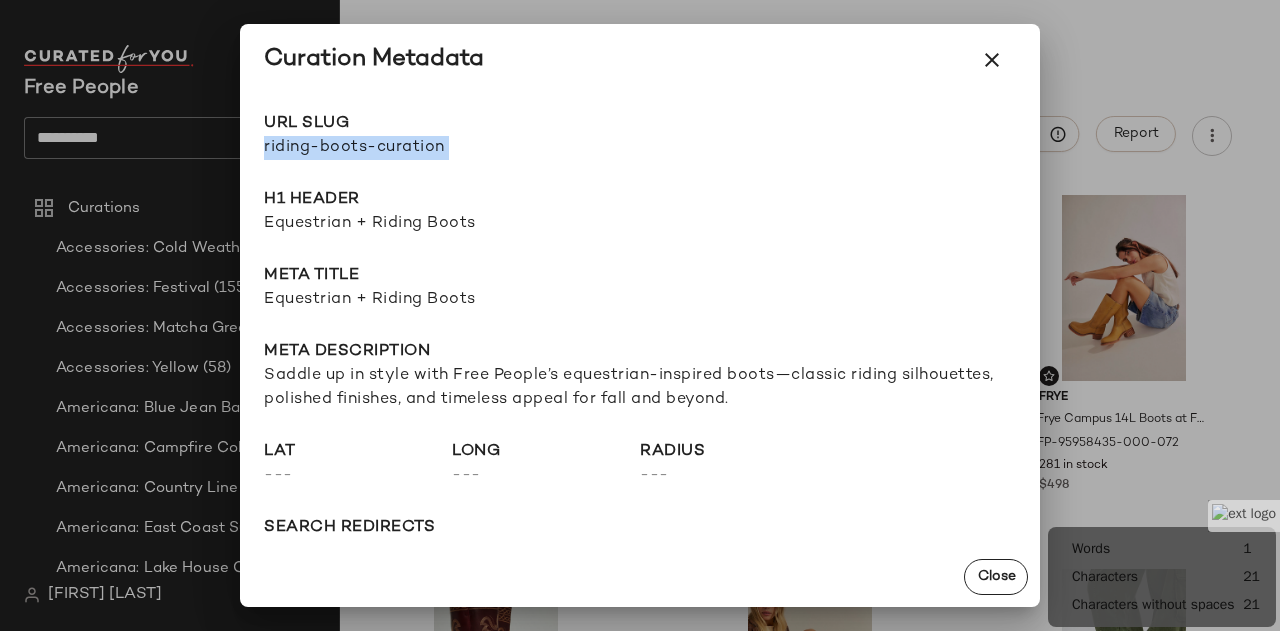 click on "riding-boots-curation" at bounding box center [452, 148] 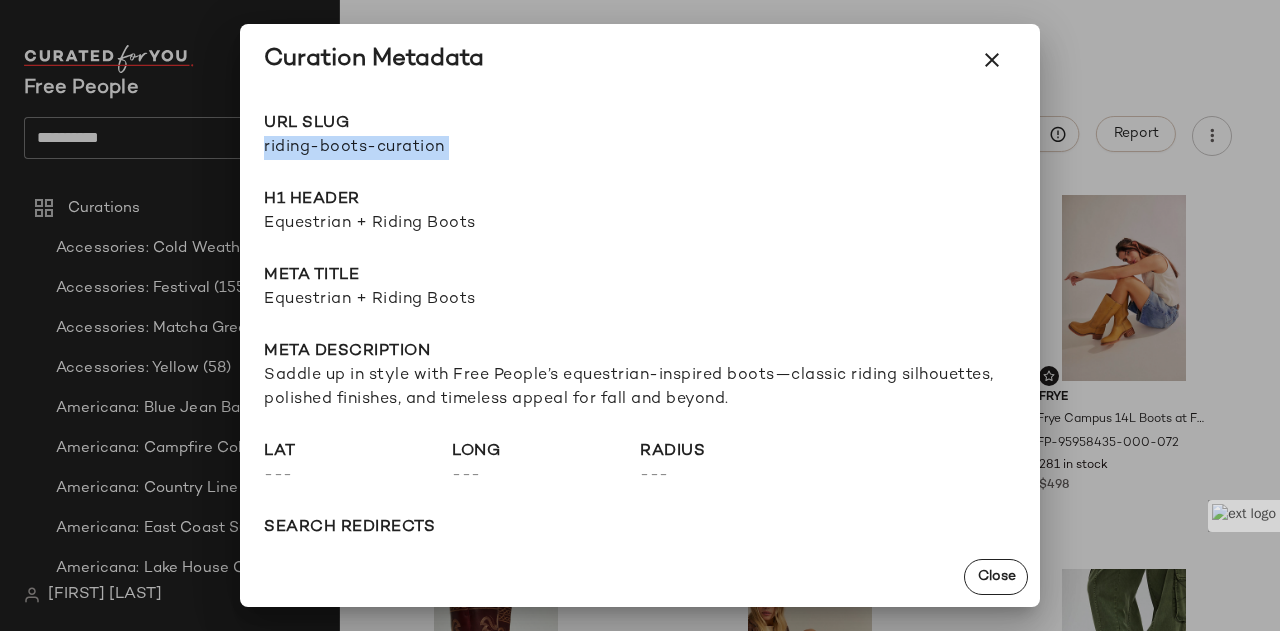 drag, startPoint x: 988, startPoint y: 66, endPoint x: 988, endPoint y: 77, distance: 11 